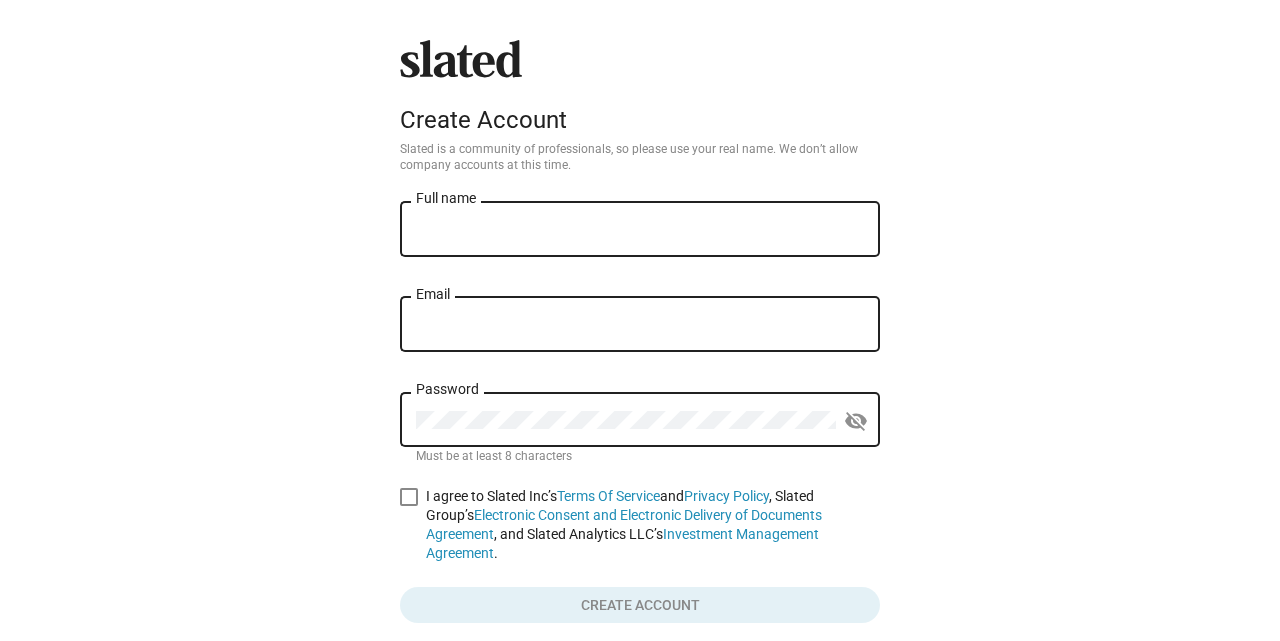 scroll, scrollTop: 0, scrollLeft: 0, axis: both 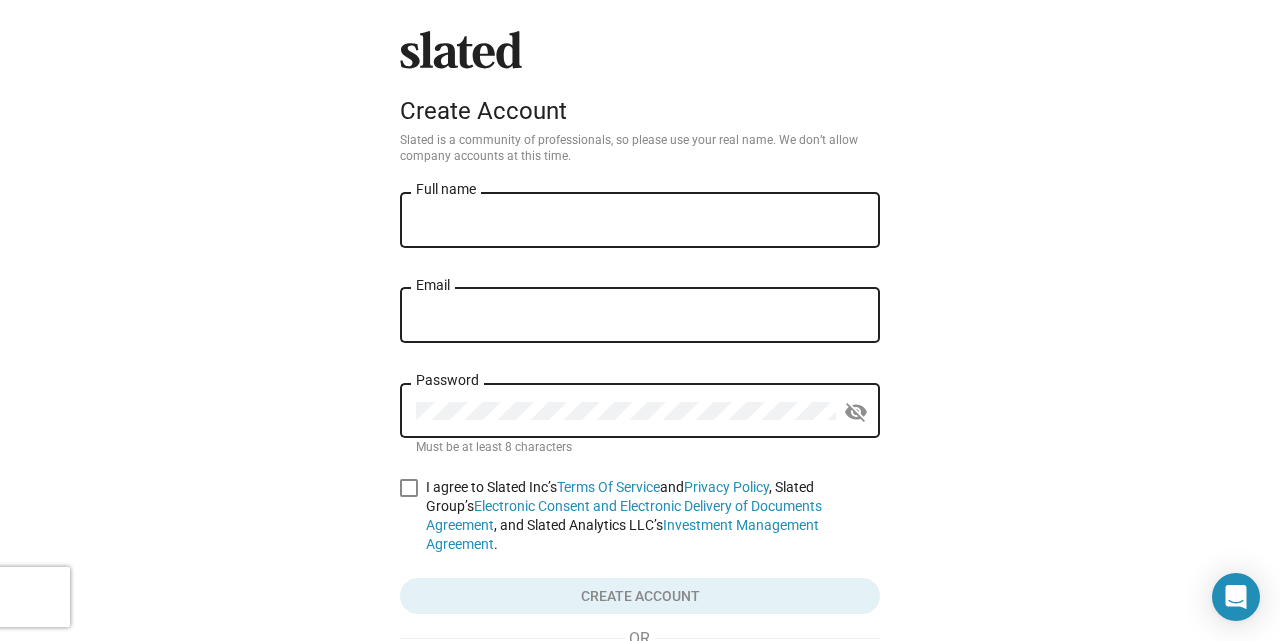 click on "Full name" at bounding box center [640, 221] 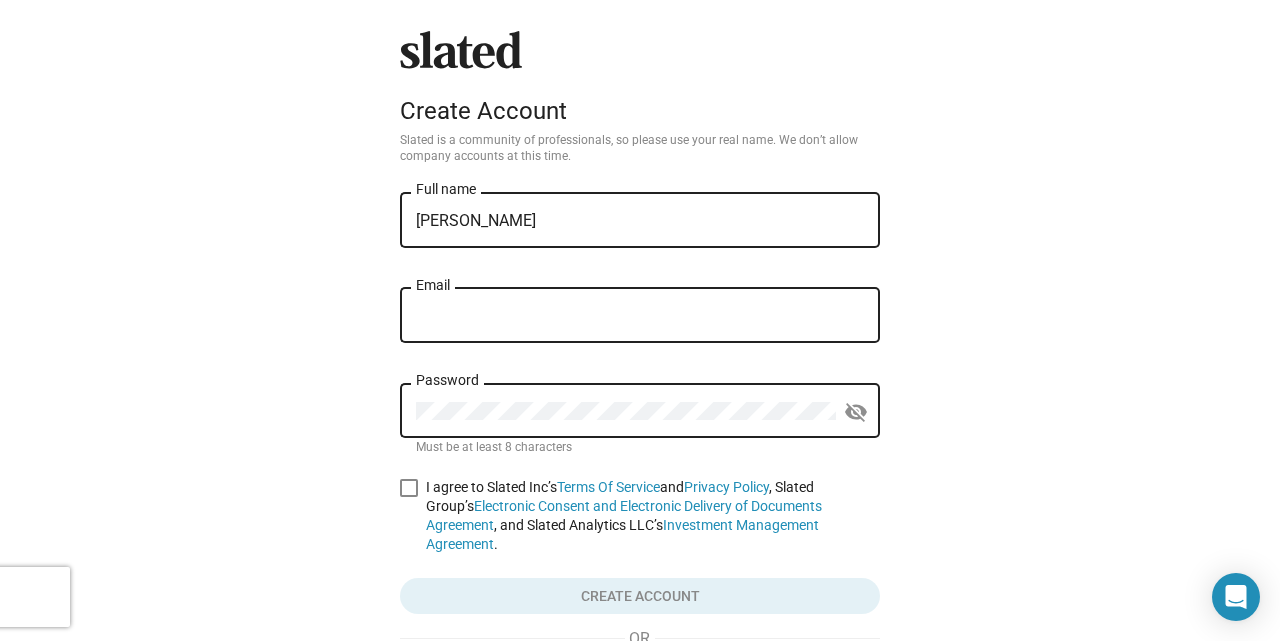 type on "[EMAIL_ADDRESS][DOMAIN_NAME]" 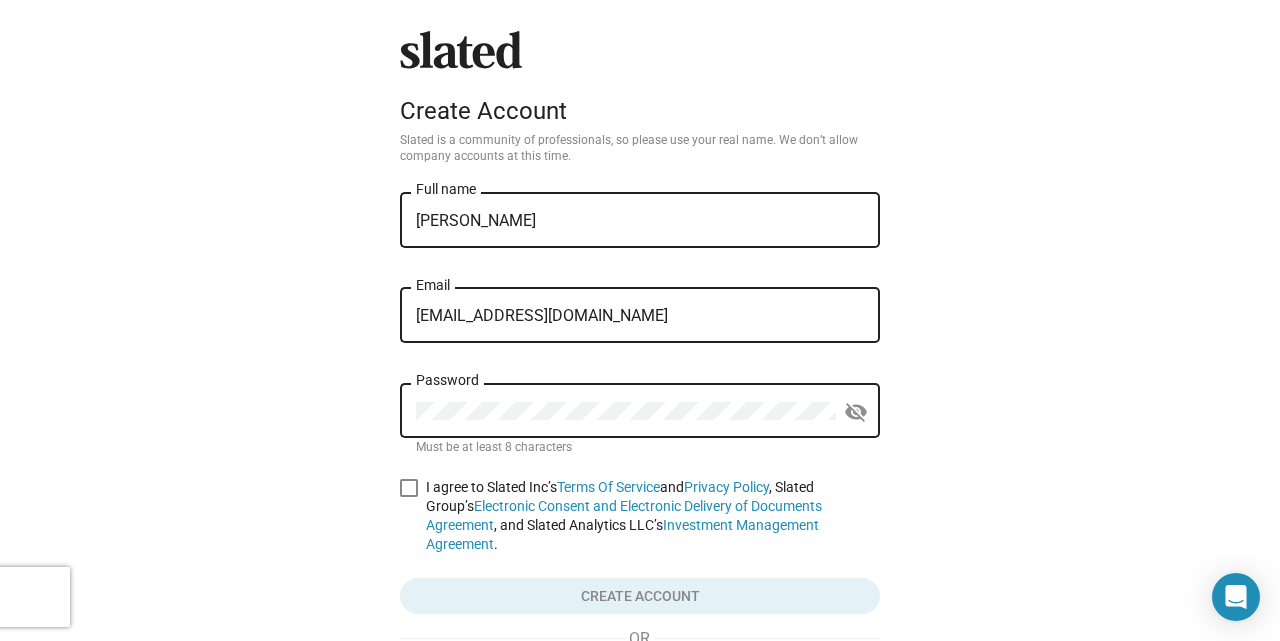 click on "[PERSON_NAME] Full name" 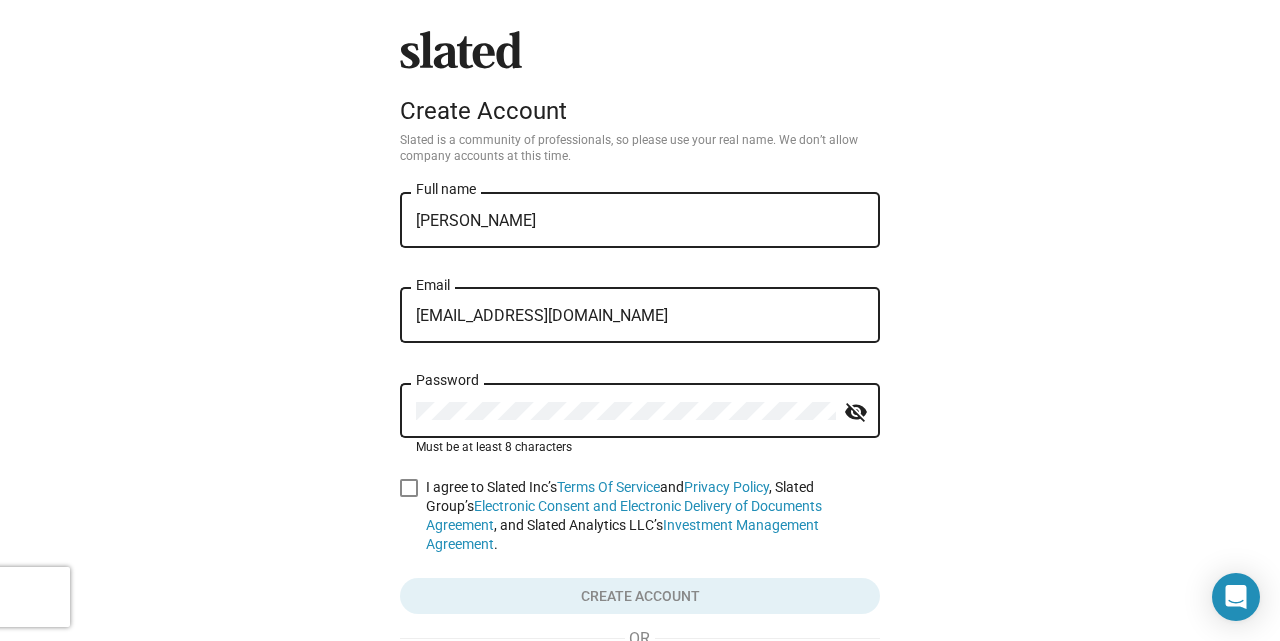 click on "Password" 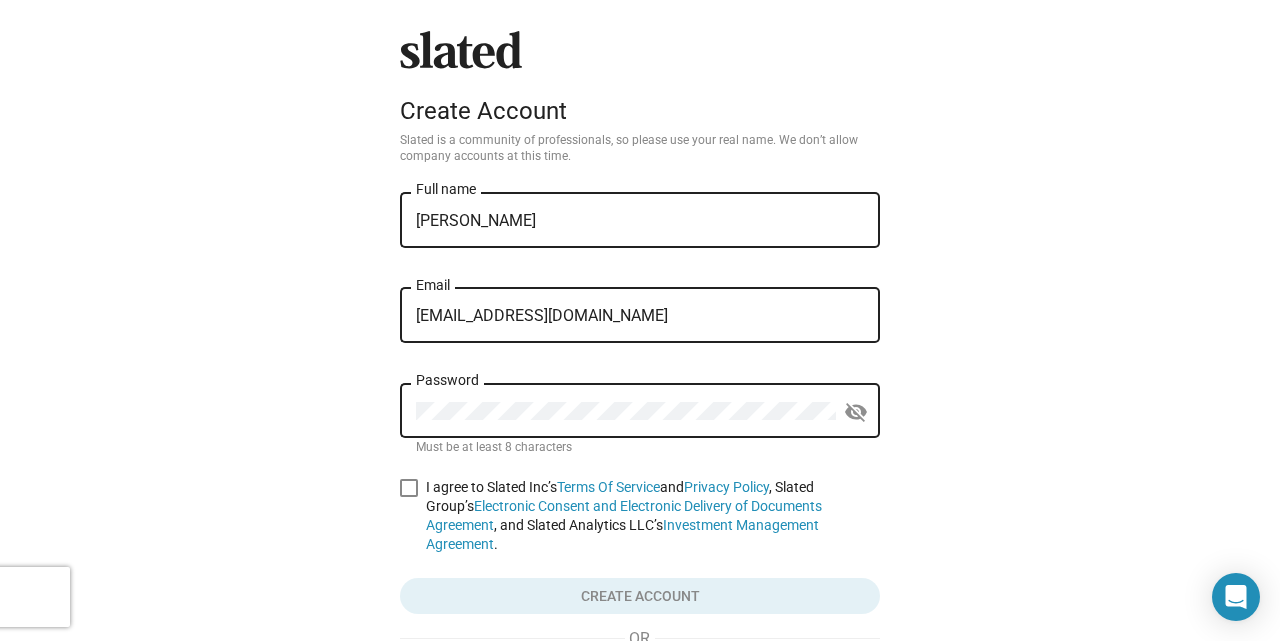 click on "Password" 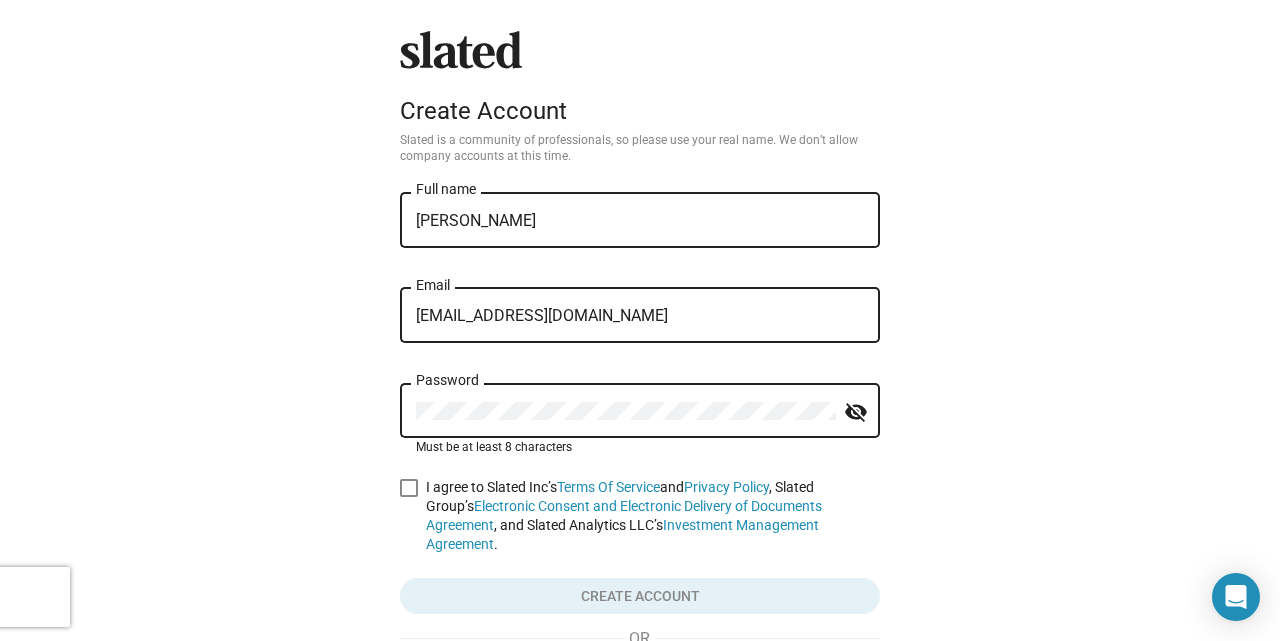 scroll, scrollTop: 13, scrollLeft: 0, axis: vertical 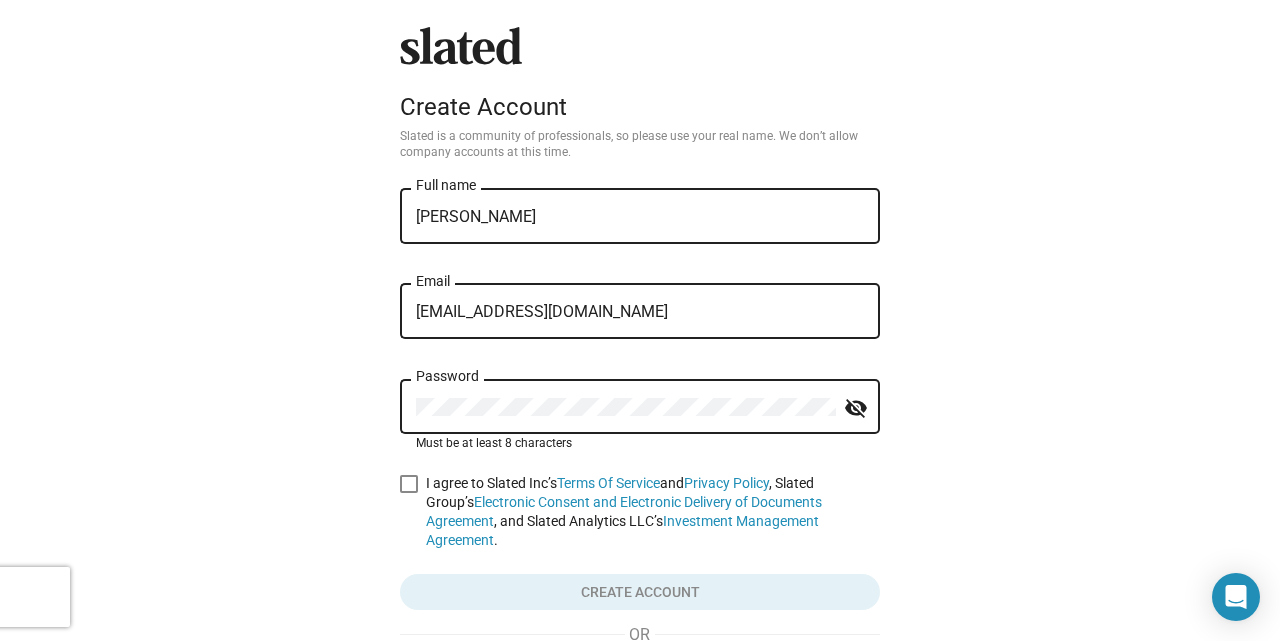 click on "visibility_off" 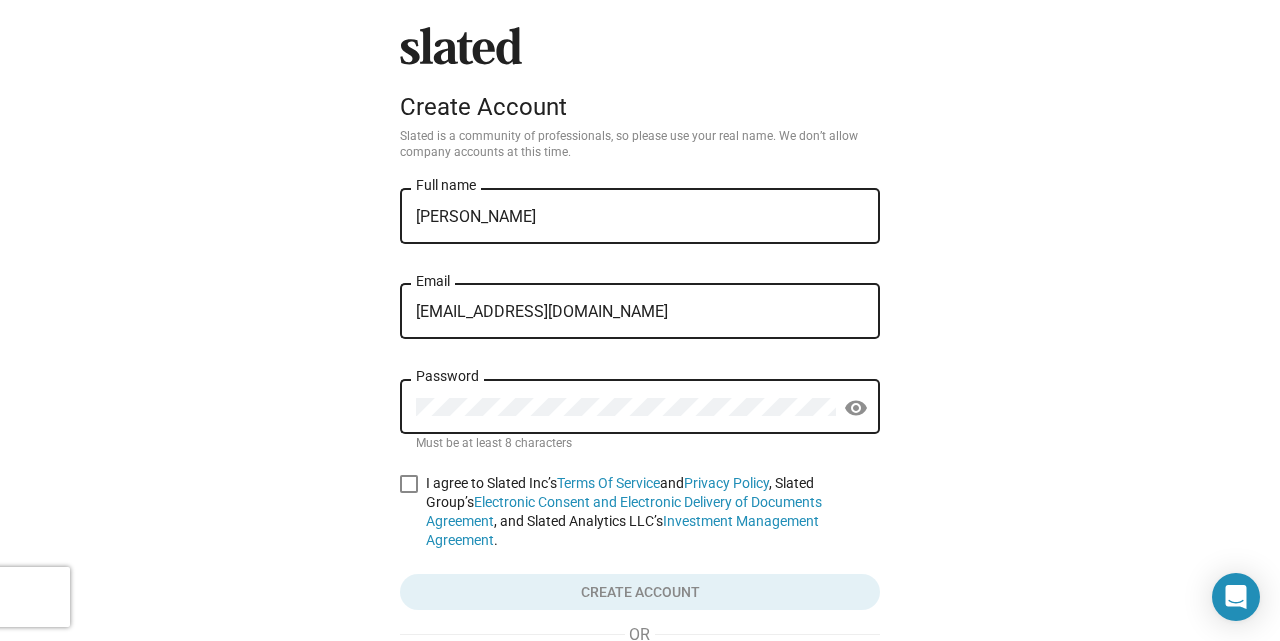 click at bounding box center (409, 484) 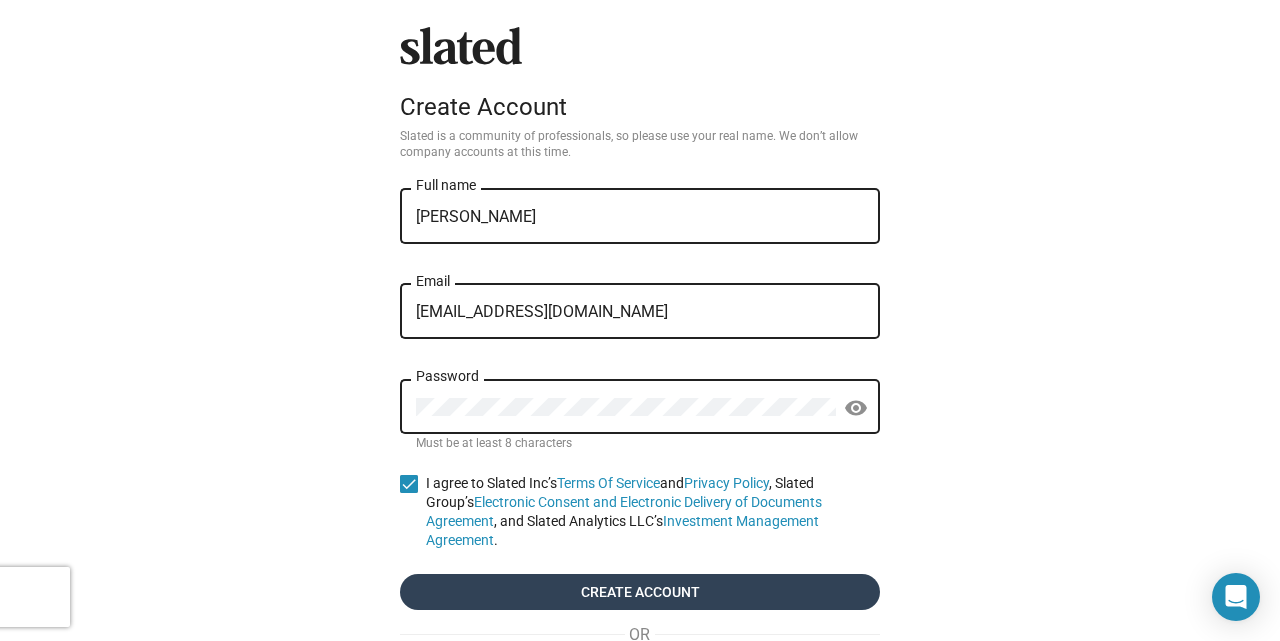 click on "Create account" 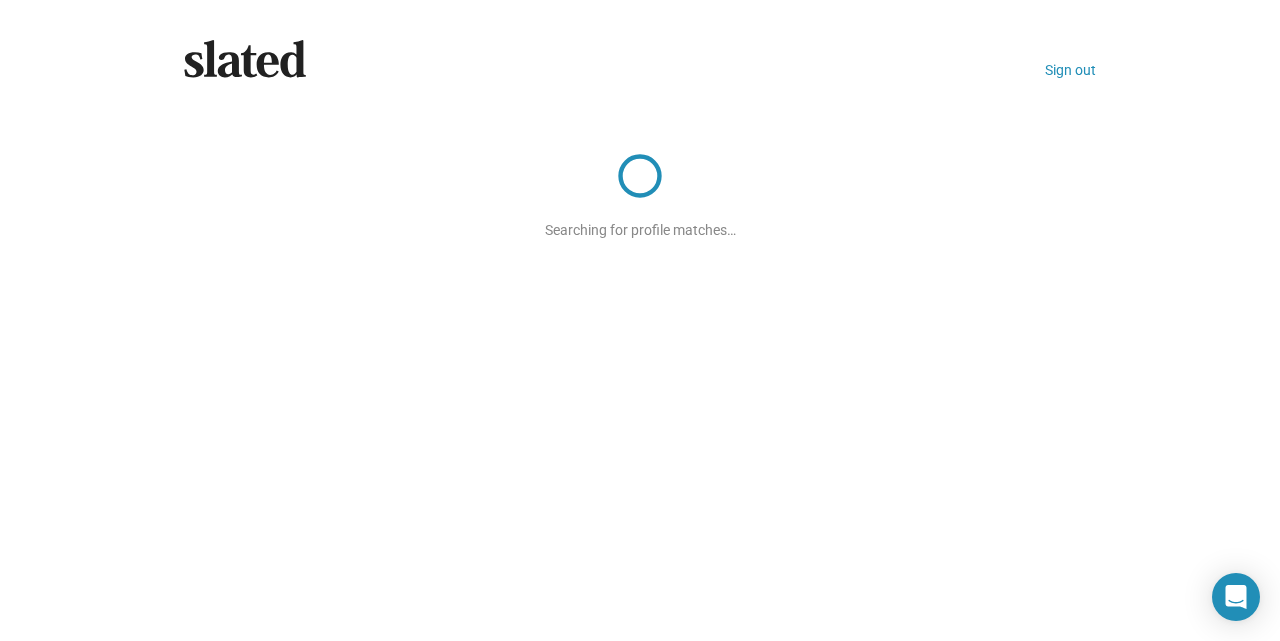click on "Slated
Sign out Searching for profile matches…" 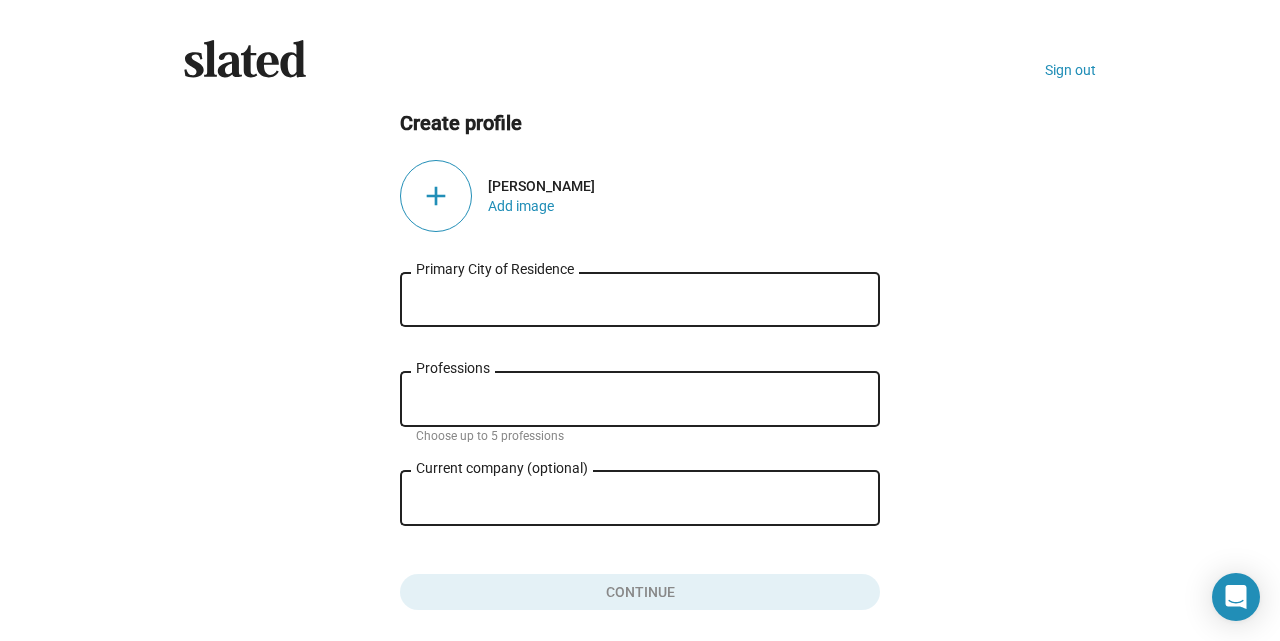 click on "Primary City of Residence" 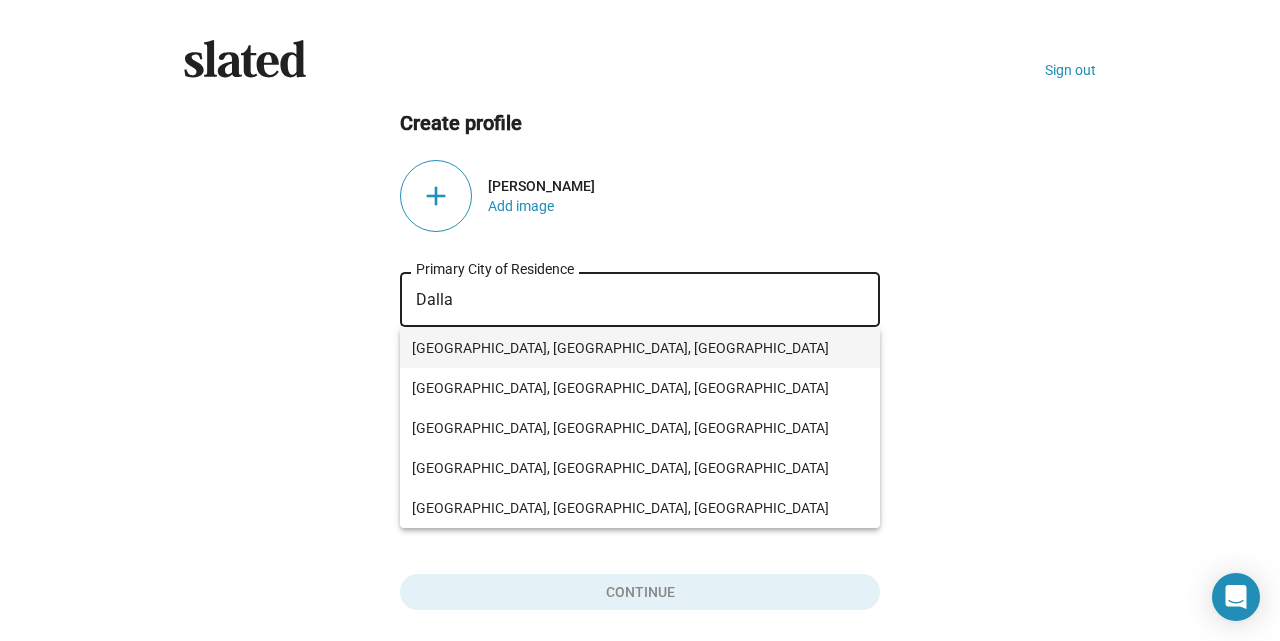 click on "[GEOGRAPHIC_DATA], [GEOGRAPHIC_DATA], [GEOGRAPHIC_DATA]" at bounding box center (640, 348) 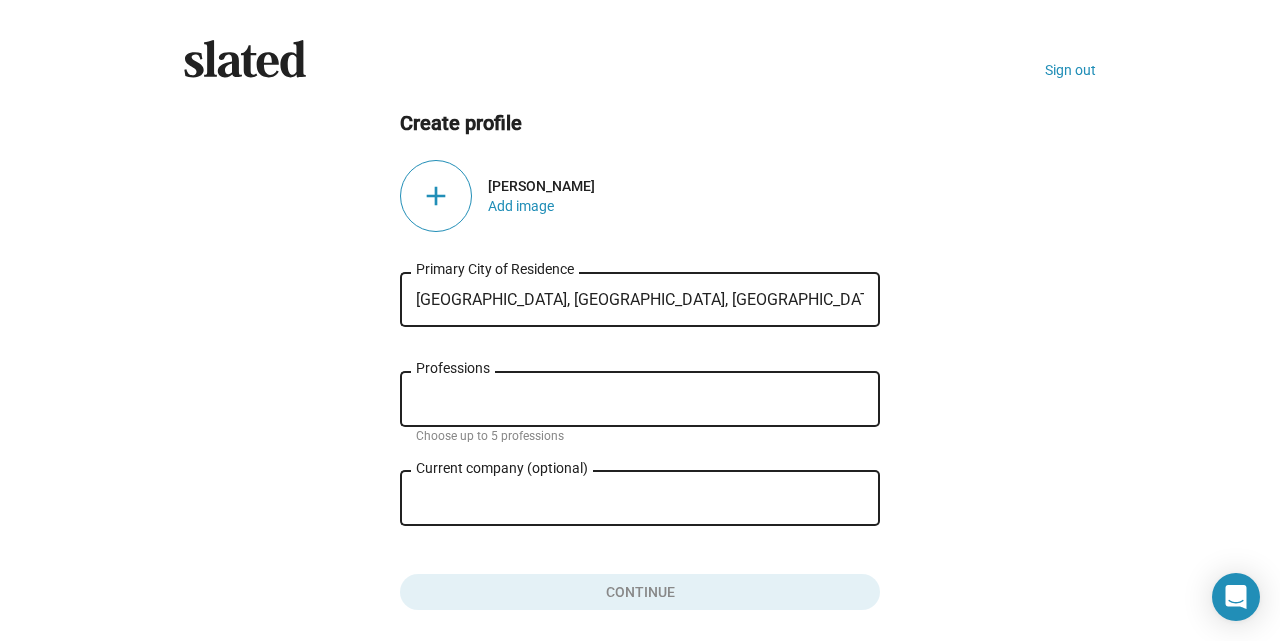 click on "[GEOGRAPHIC_DATA], [GEOGRAPHIC_DATA], [DEMOGRAPHIC_DATA] [GEOGRAPHIC_DATA]" 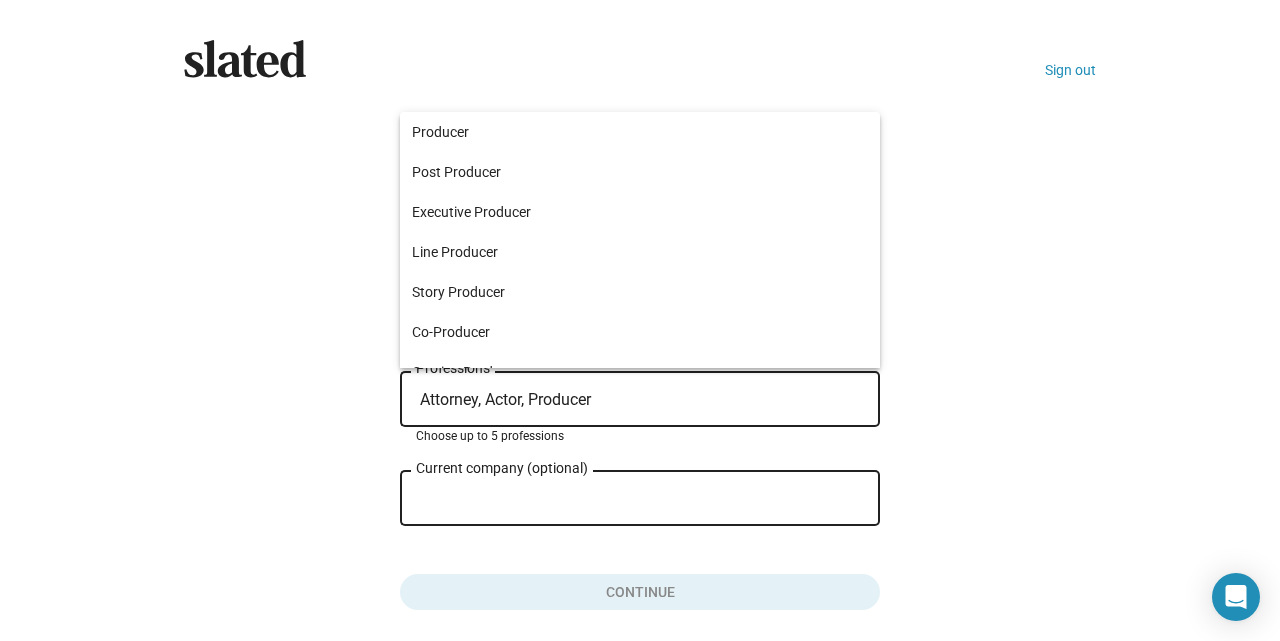 type on "Attorney, Actor, Producer" 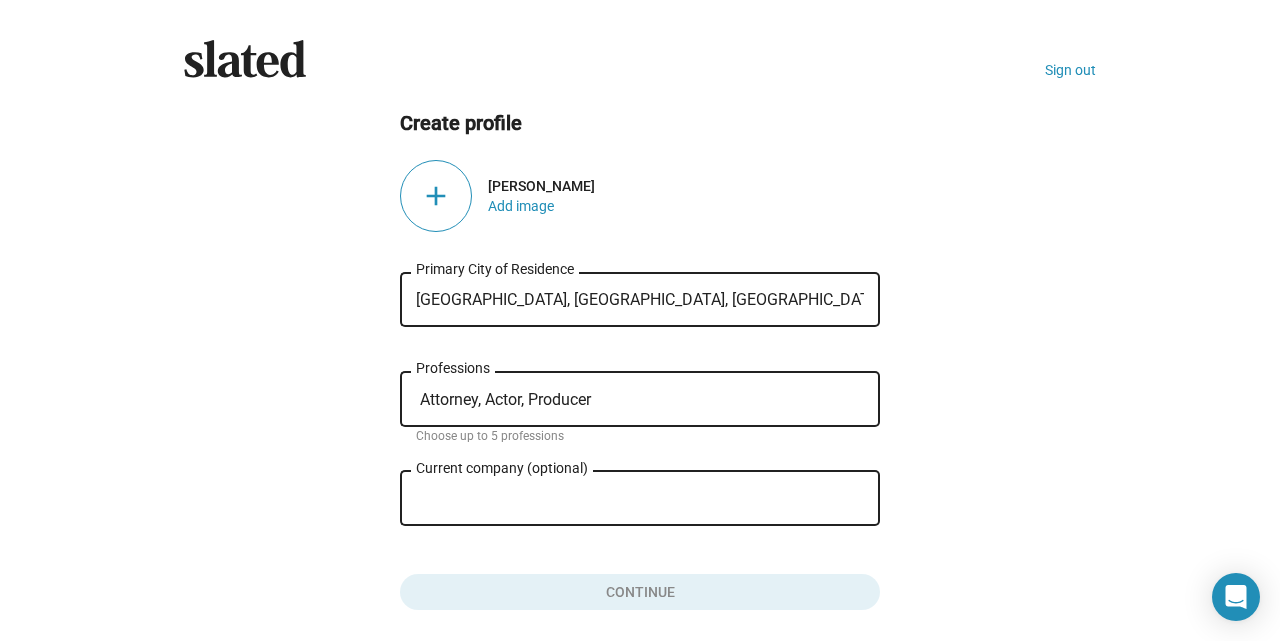 type 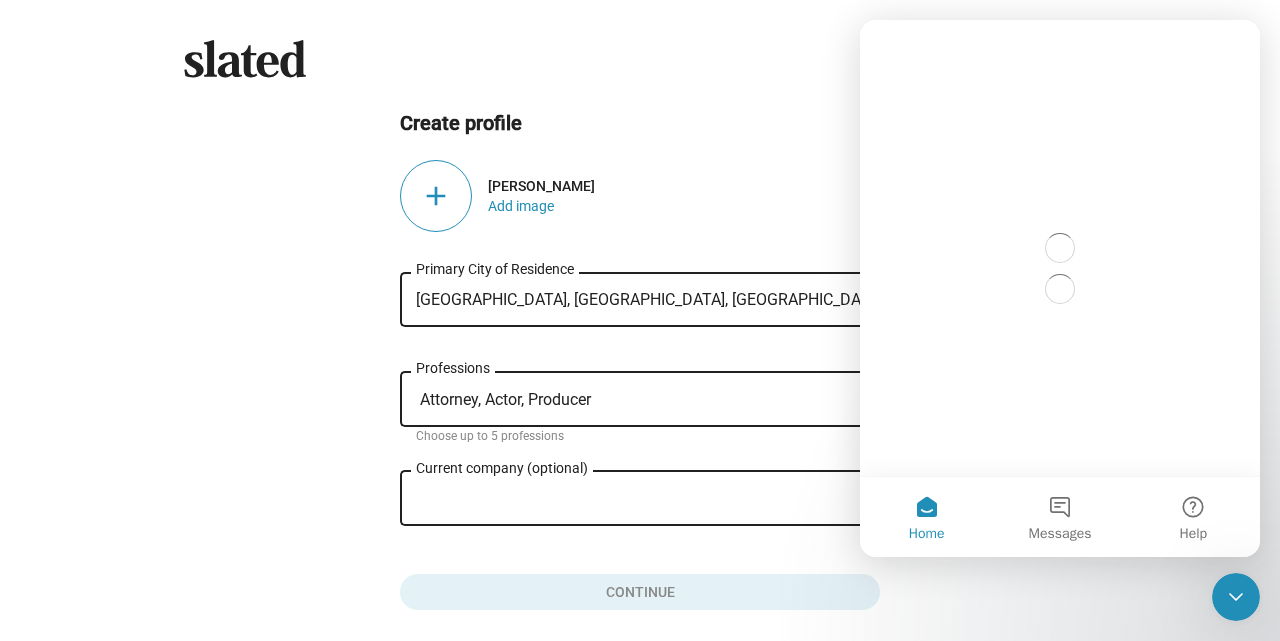 scroll, scrollTop: 0, scrollLeft: 0, axis: both 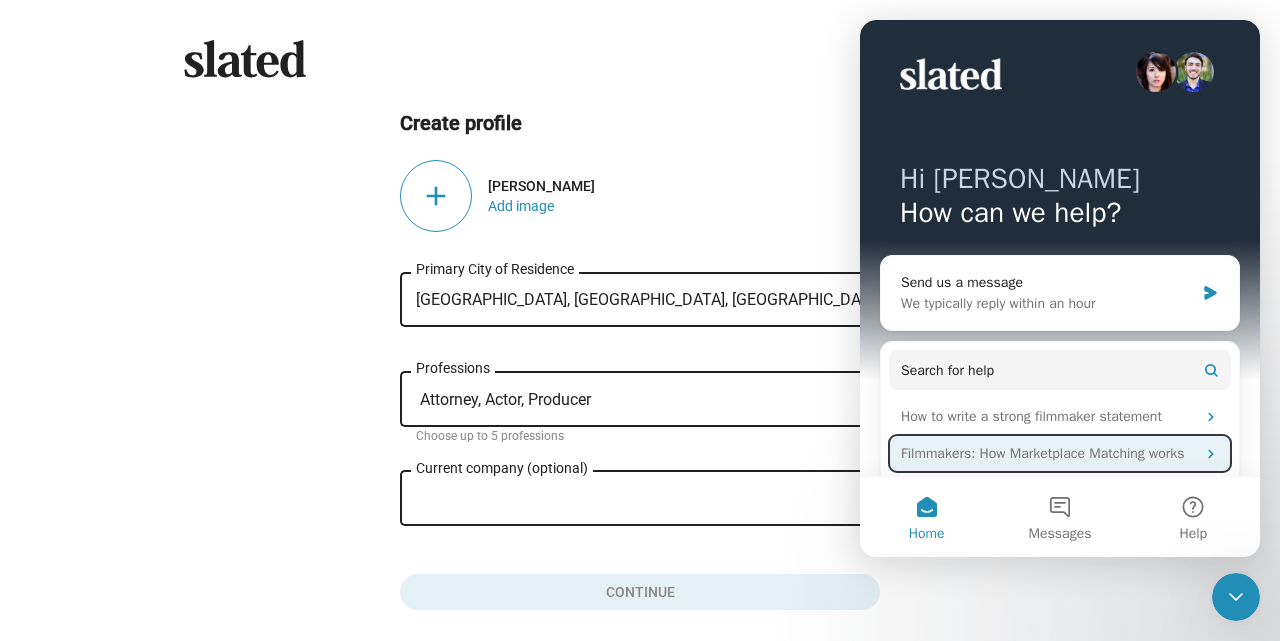 click on "Filmmakers: How Marketplace Matching works" at bounding box center (1048, 453) 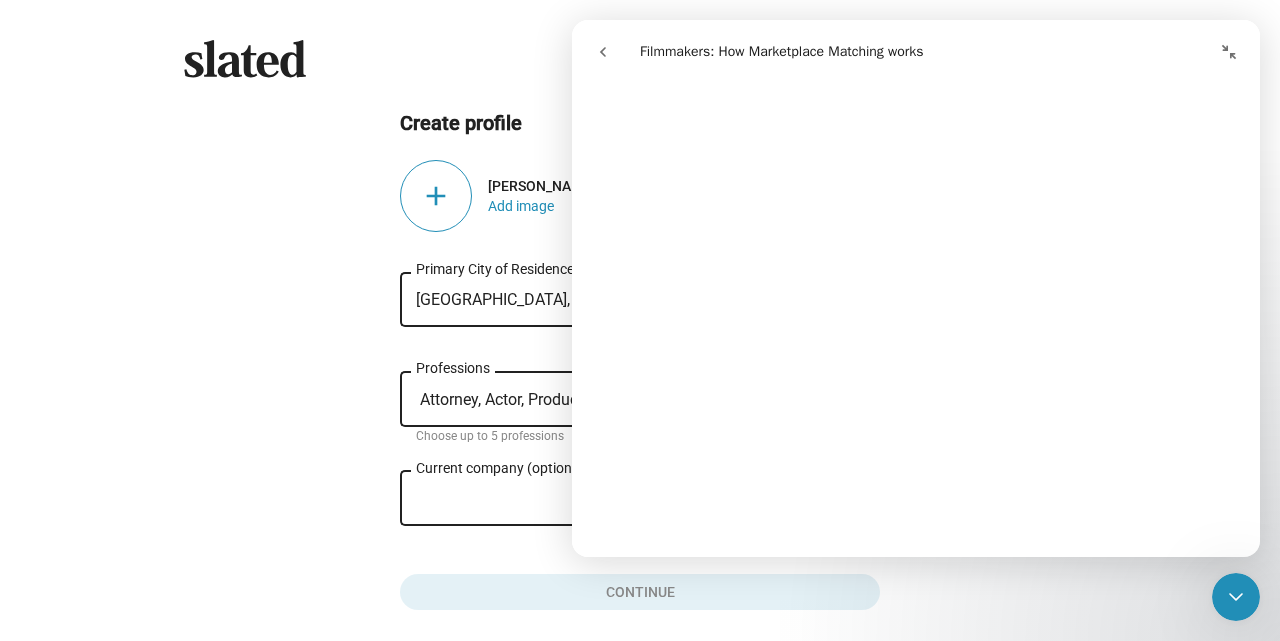 scroll, scrollTop: 160, scrollLeft: 0, axis: vertical 